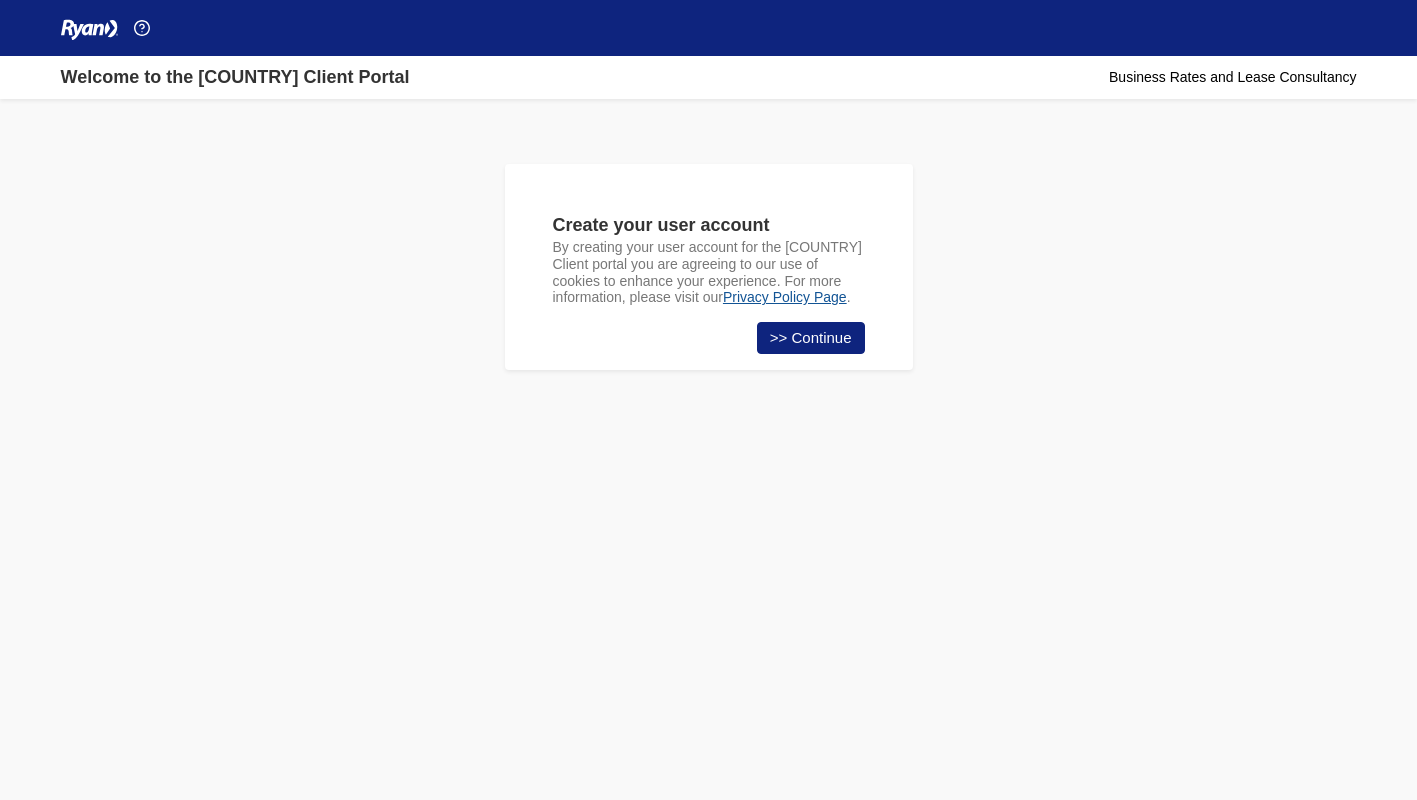 scroll, scrollTop: 0, scrollLeft: 0, axis: both 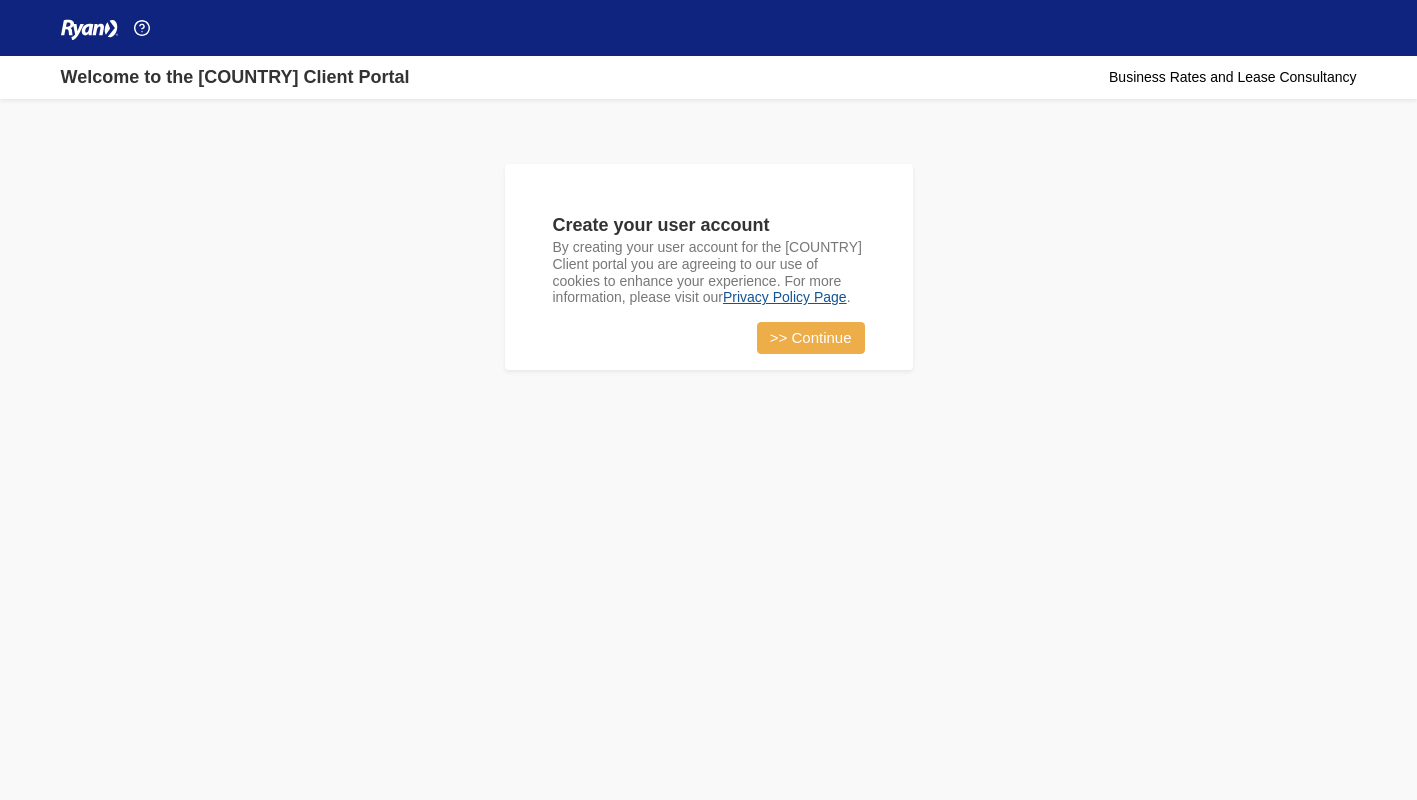 click on ">> Continue" at bounding box center (811, 338) 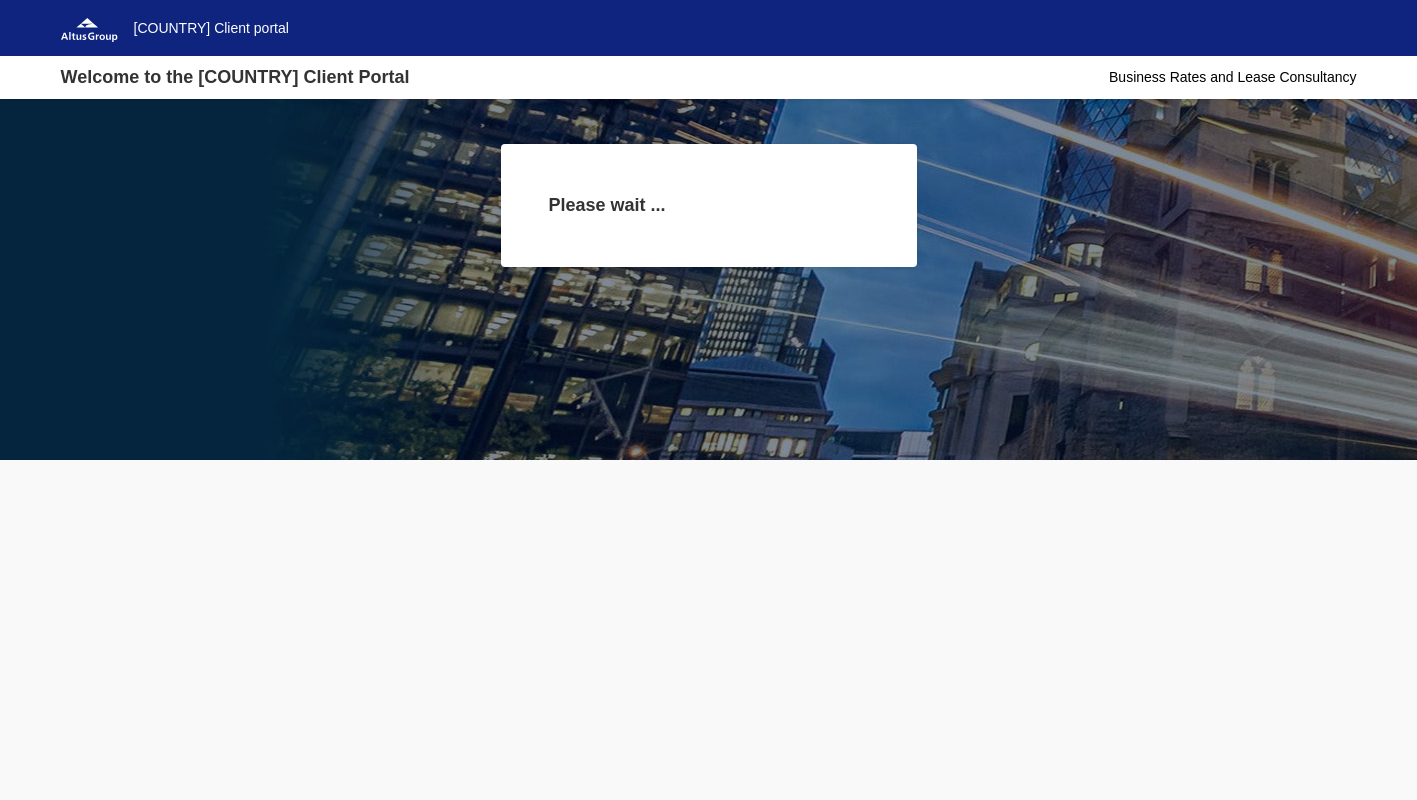 scroll, scrollTop: 0, scrollLeft: 0, axis: both 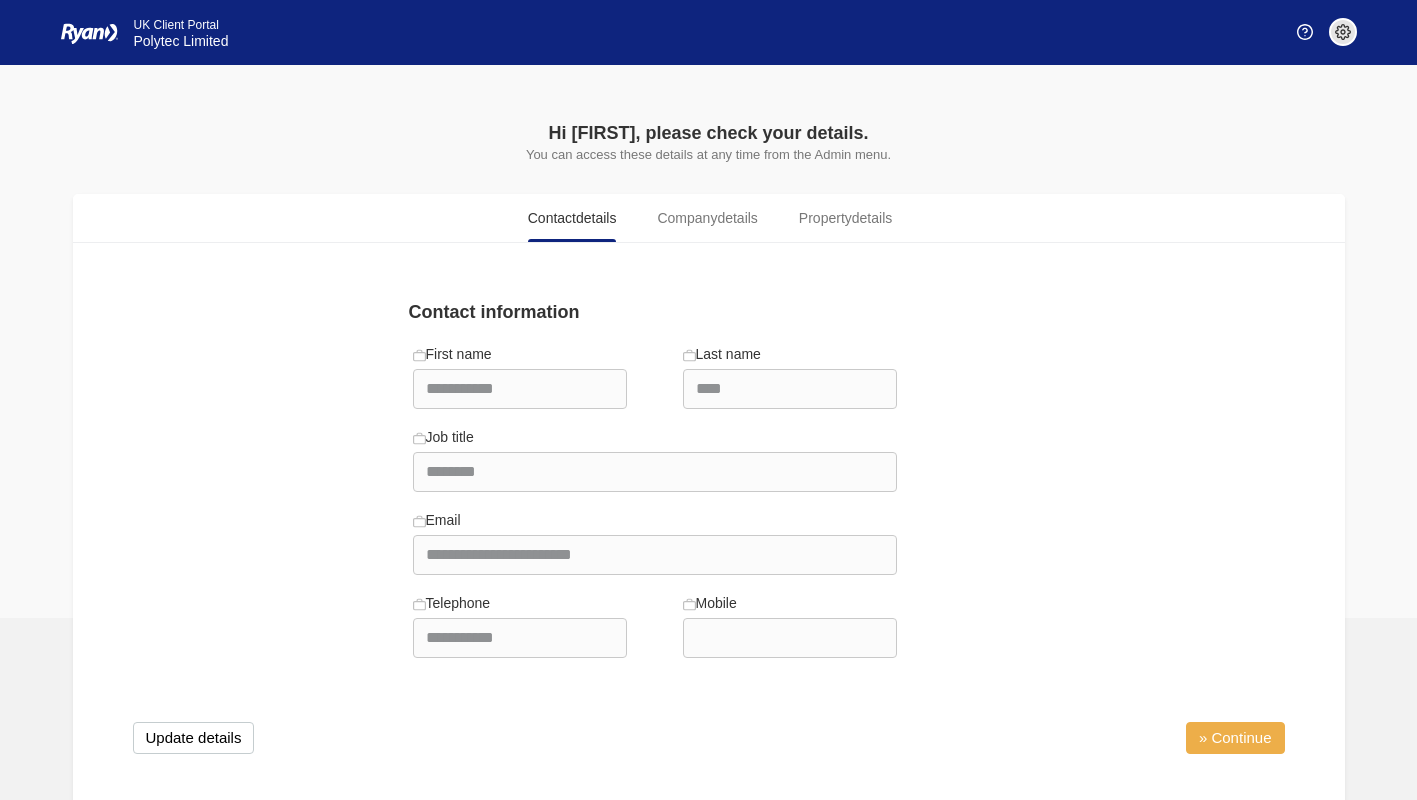 click on "» Continue" at bounding box center [1235, 738] 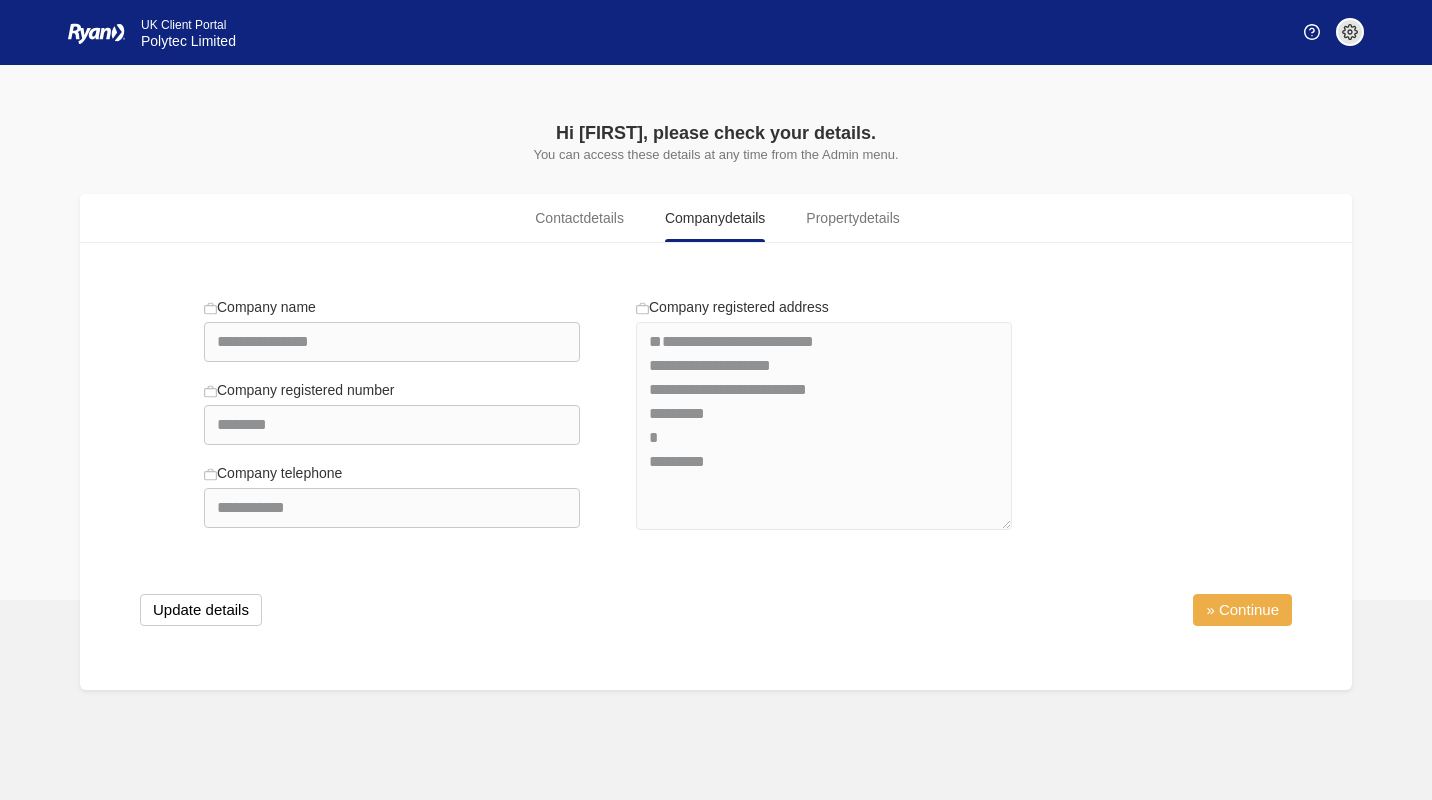 click on "» Continue" at bounding box center (1242, 610) 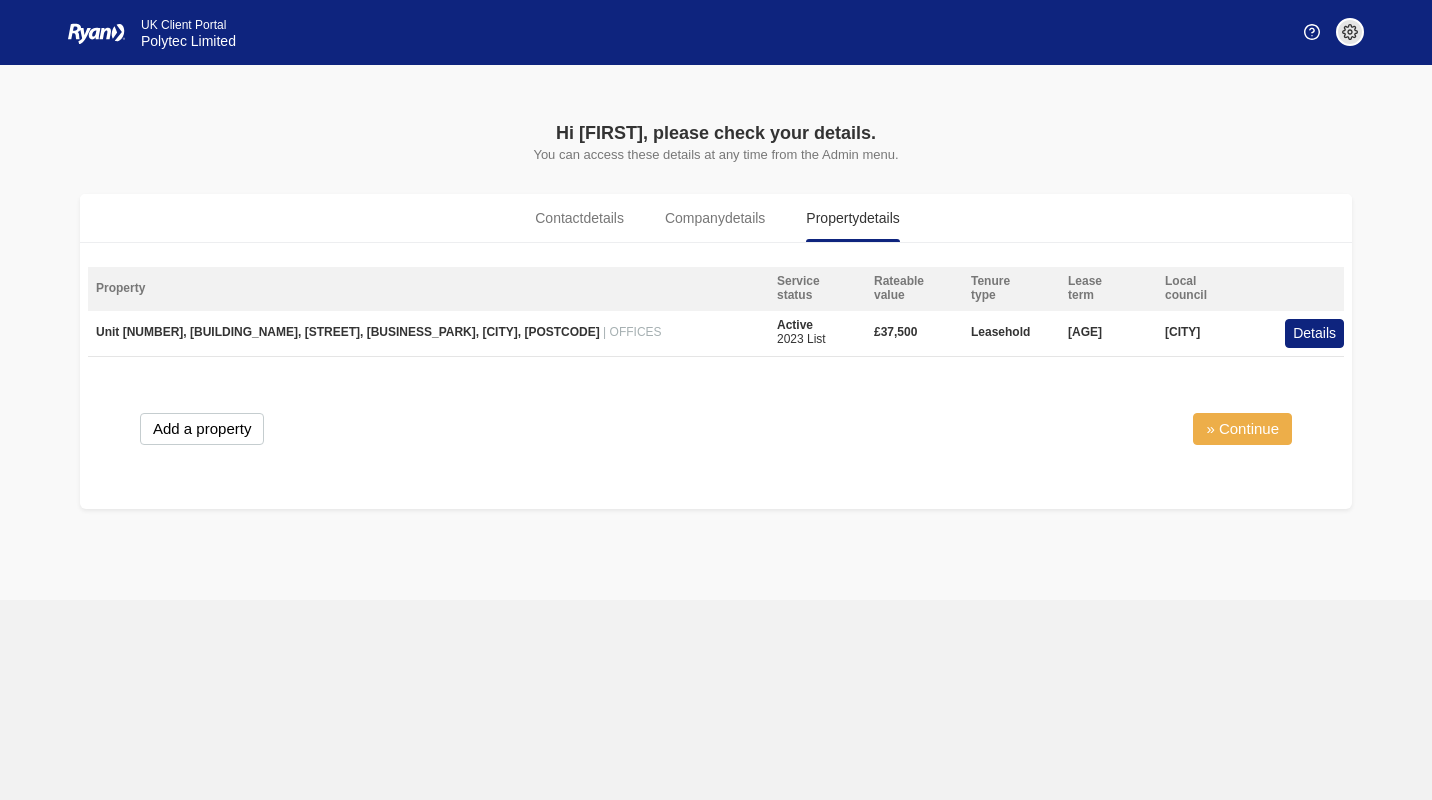 click on "» Continue" at bounding box center [1242, 429] 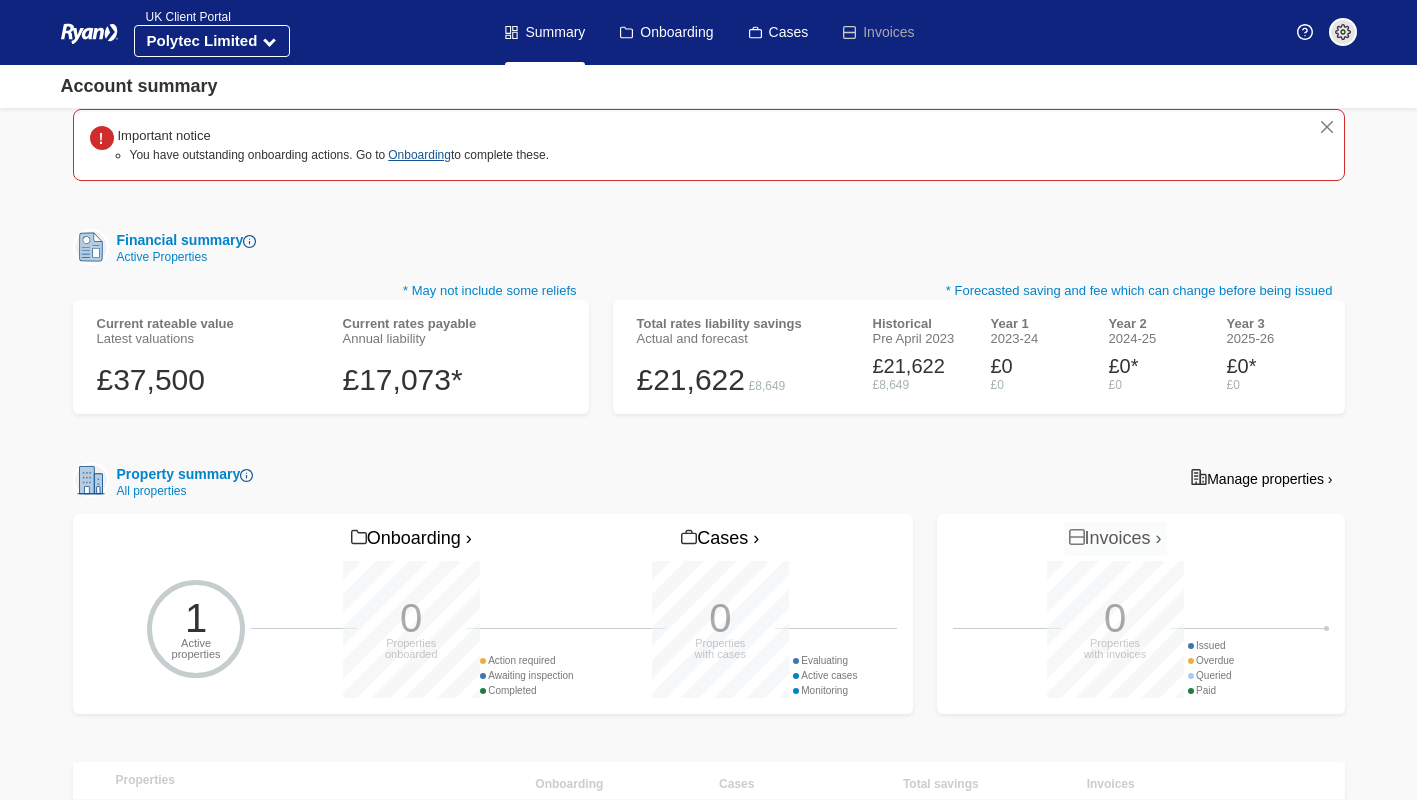 scroll, scrollTop: 0, scrollLeft: 0, axis: both 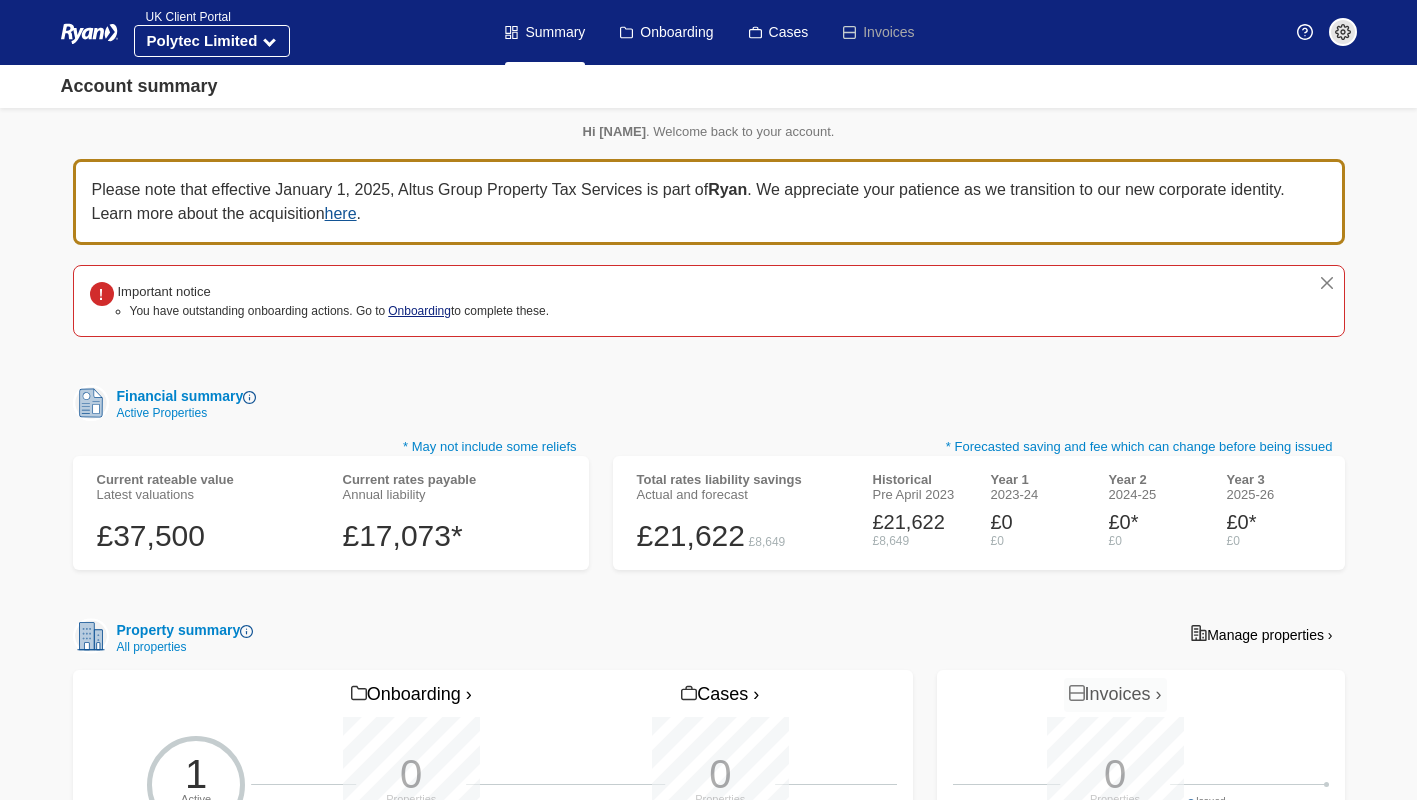 click on "Onboarding" at bounding box center (419, 311) 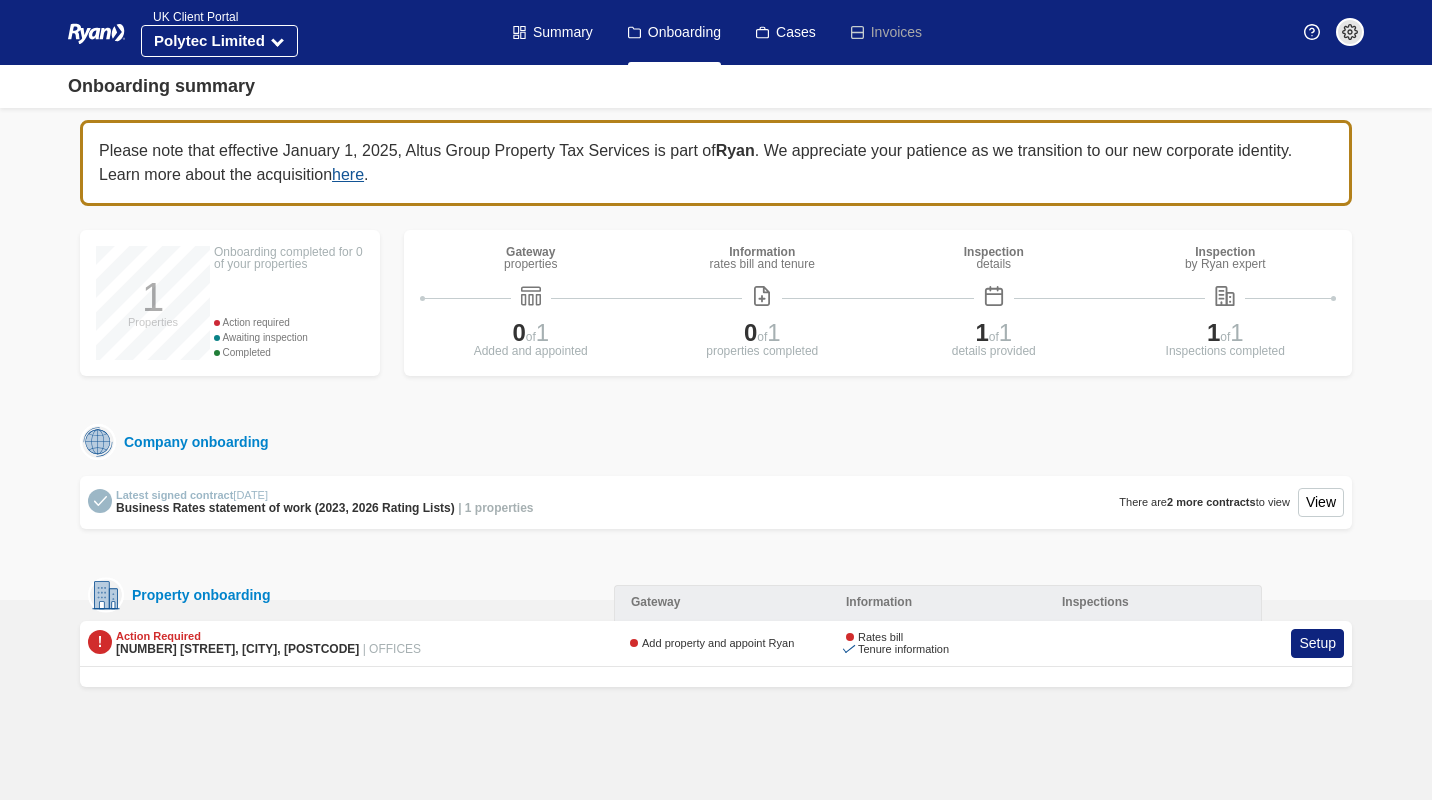 scroll, scrollTop: 0, scrollLeft: 0, axis: both 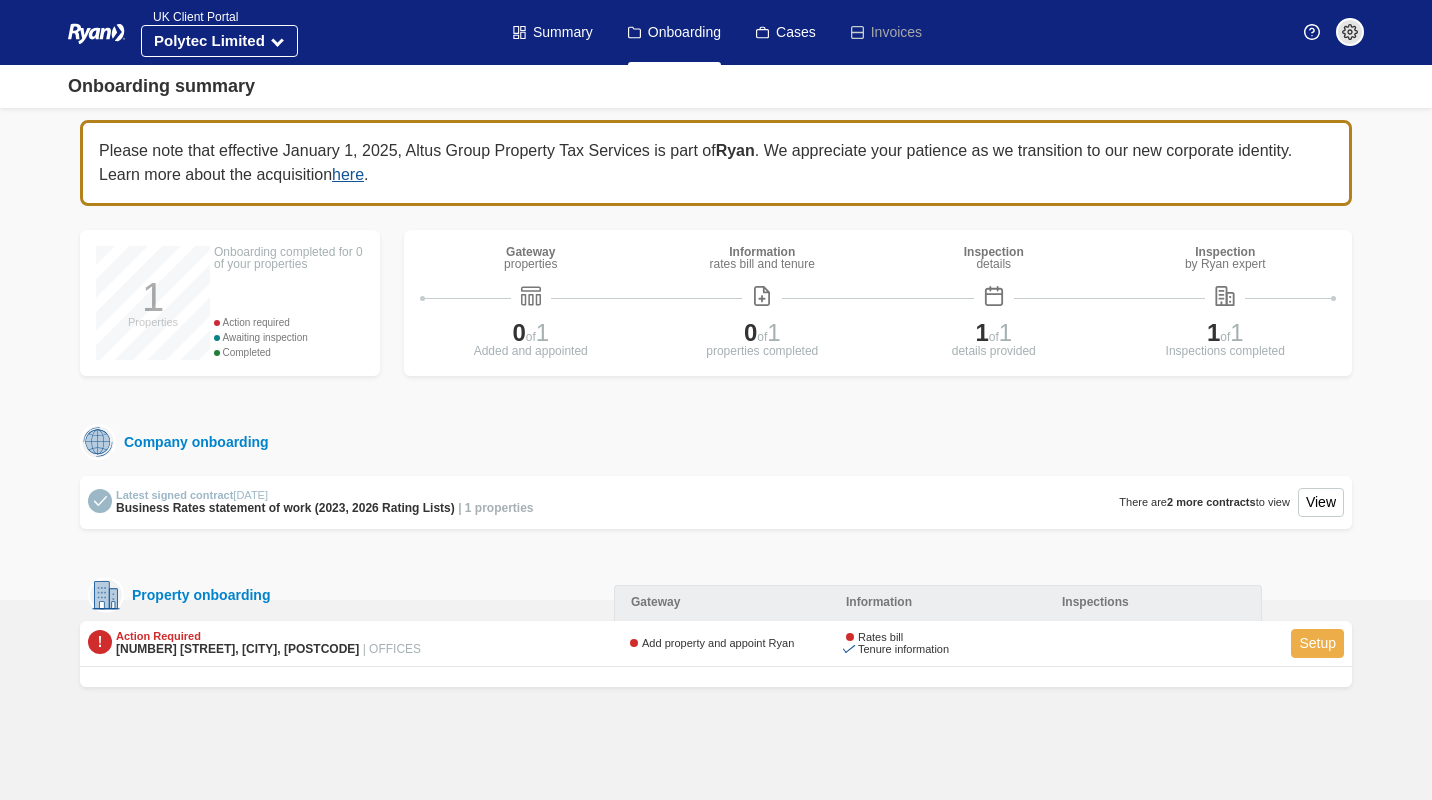 click on "Setup" at bounding box center (1317, 643) 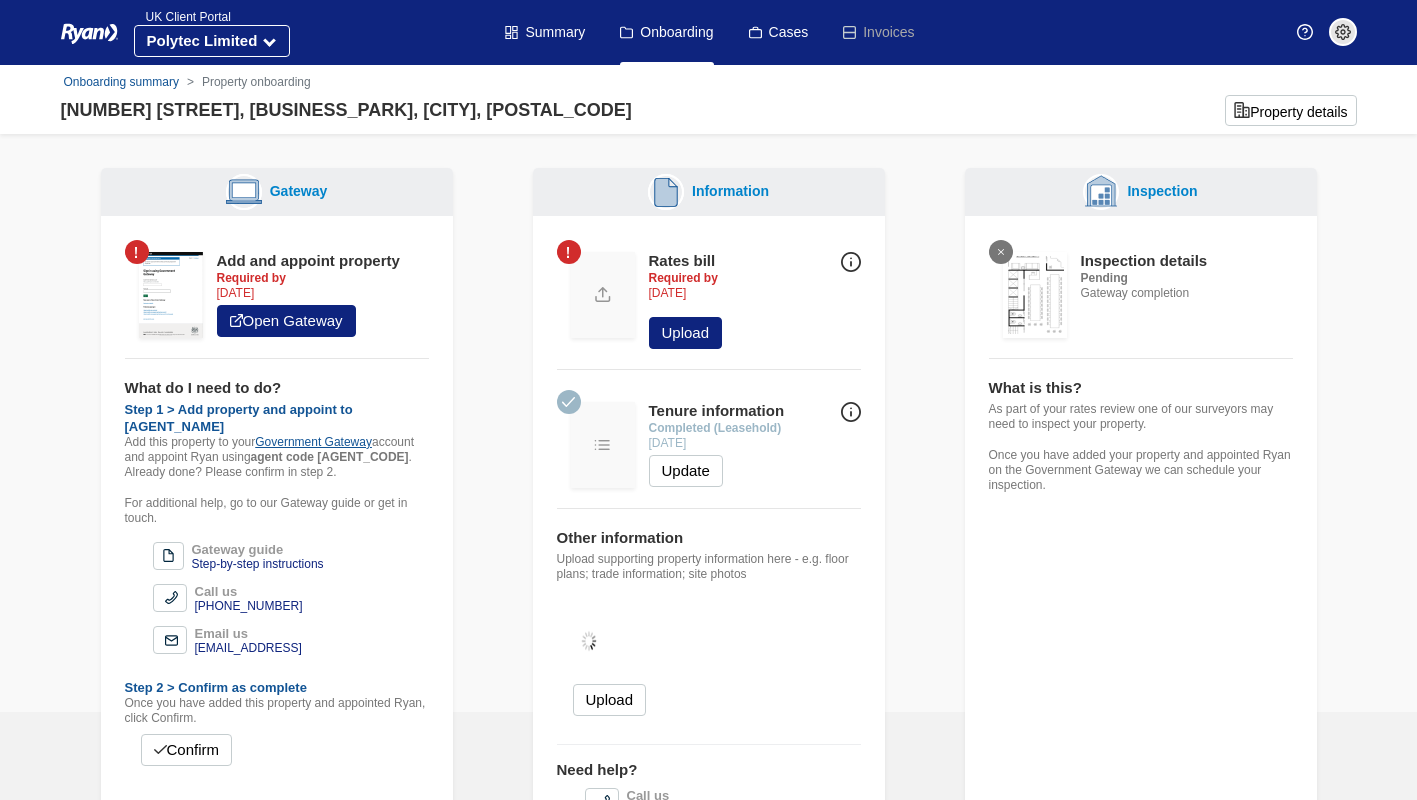 scroll, scrollTop: 112, scrollLeft: 0, axis: vertical 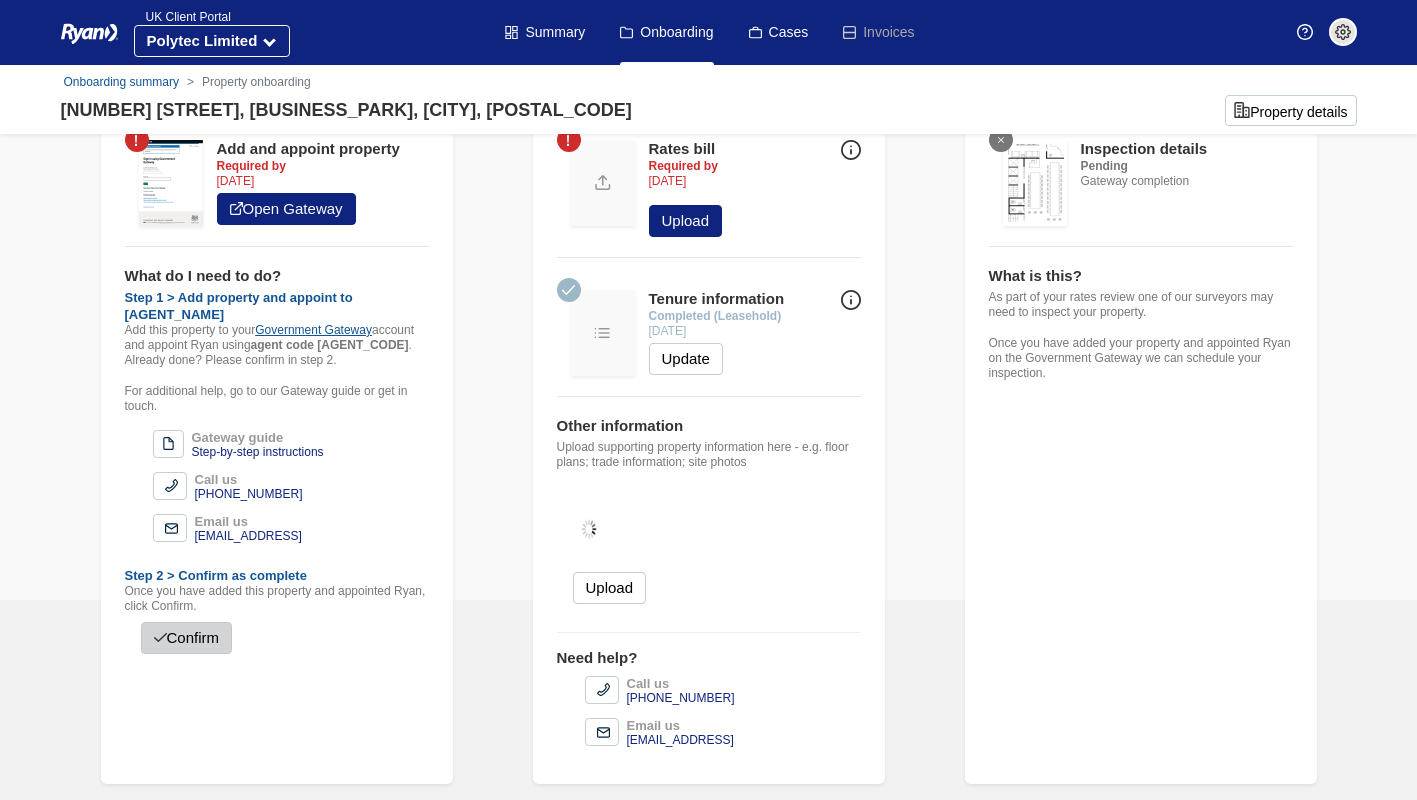 click on "Confirm" at bounding box center (187, 638) 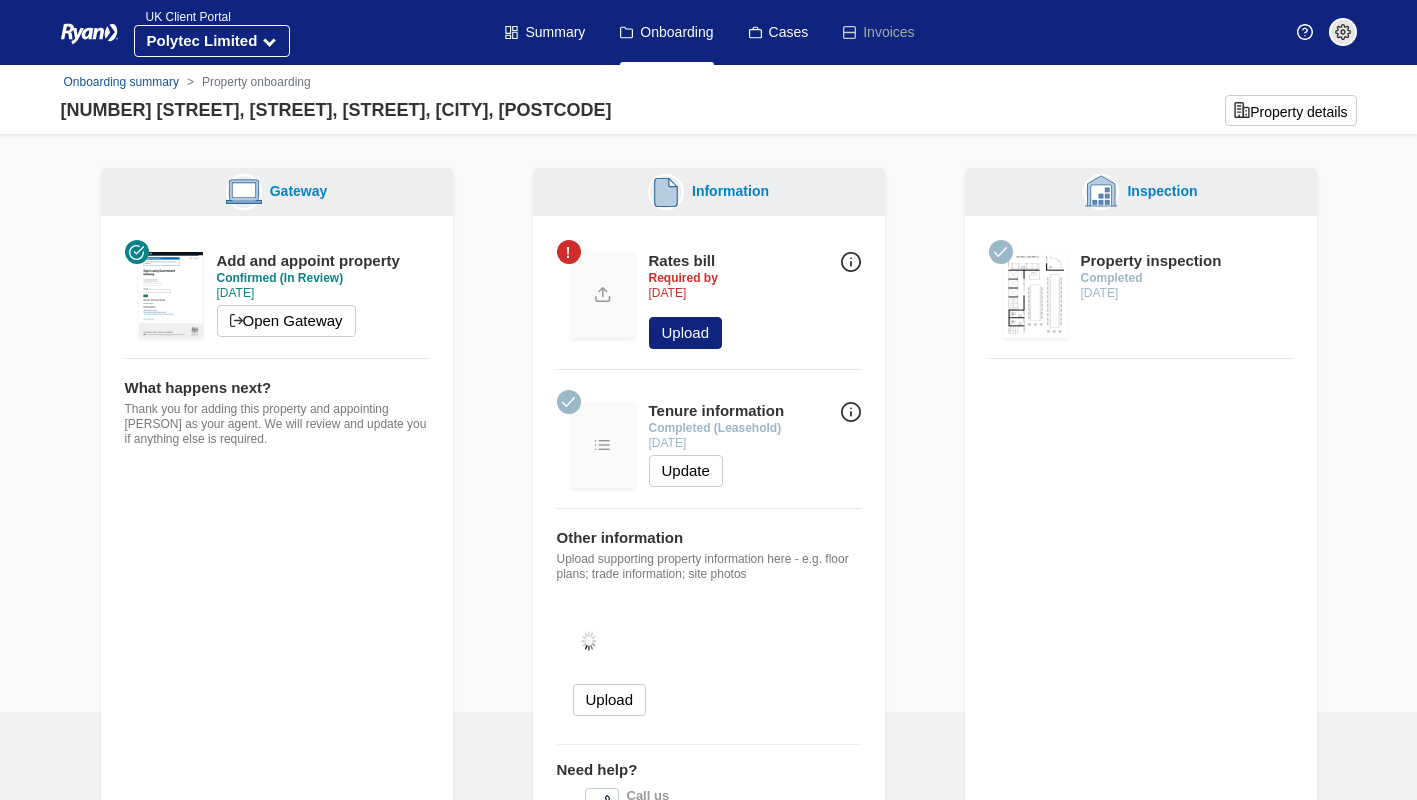 scroll, scrollTop: 112, scrollLeft: 0, axis: vertical 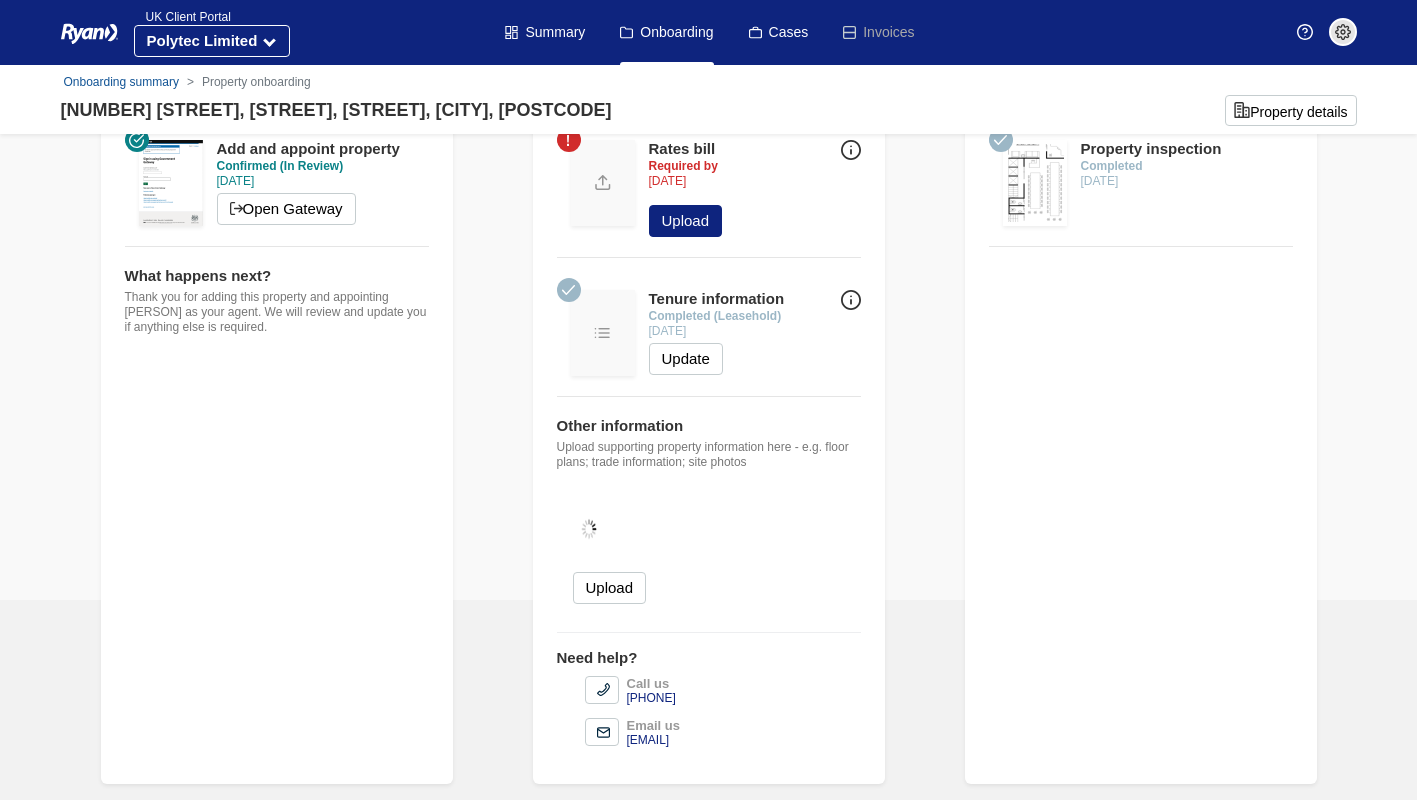 click on "Tenure information" at bounding box center (717, 299) 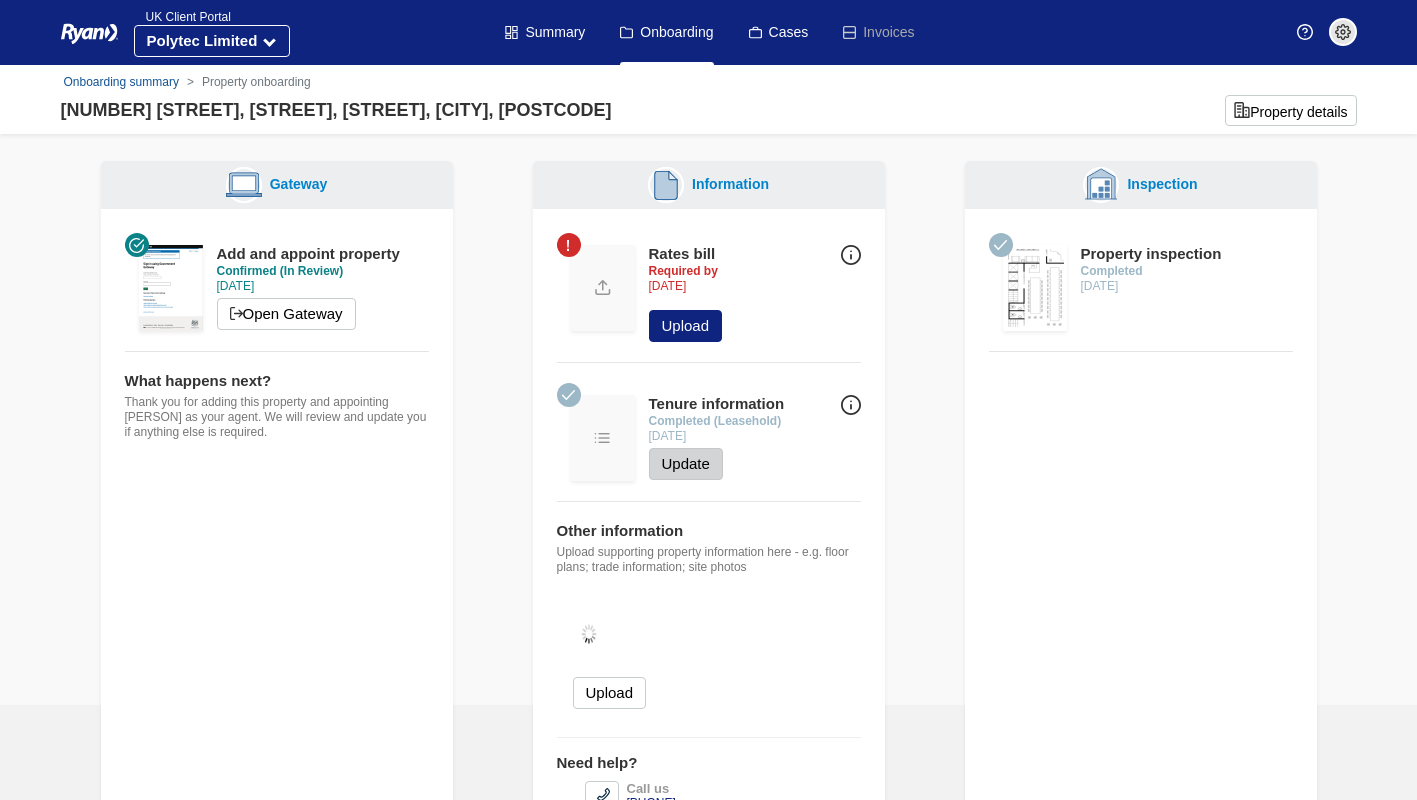scroll, scrollTop: 0, scrollLeft: 0, axis: both 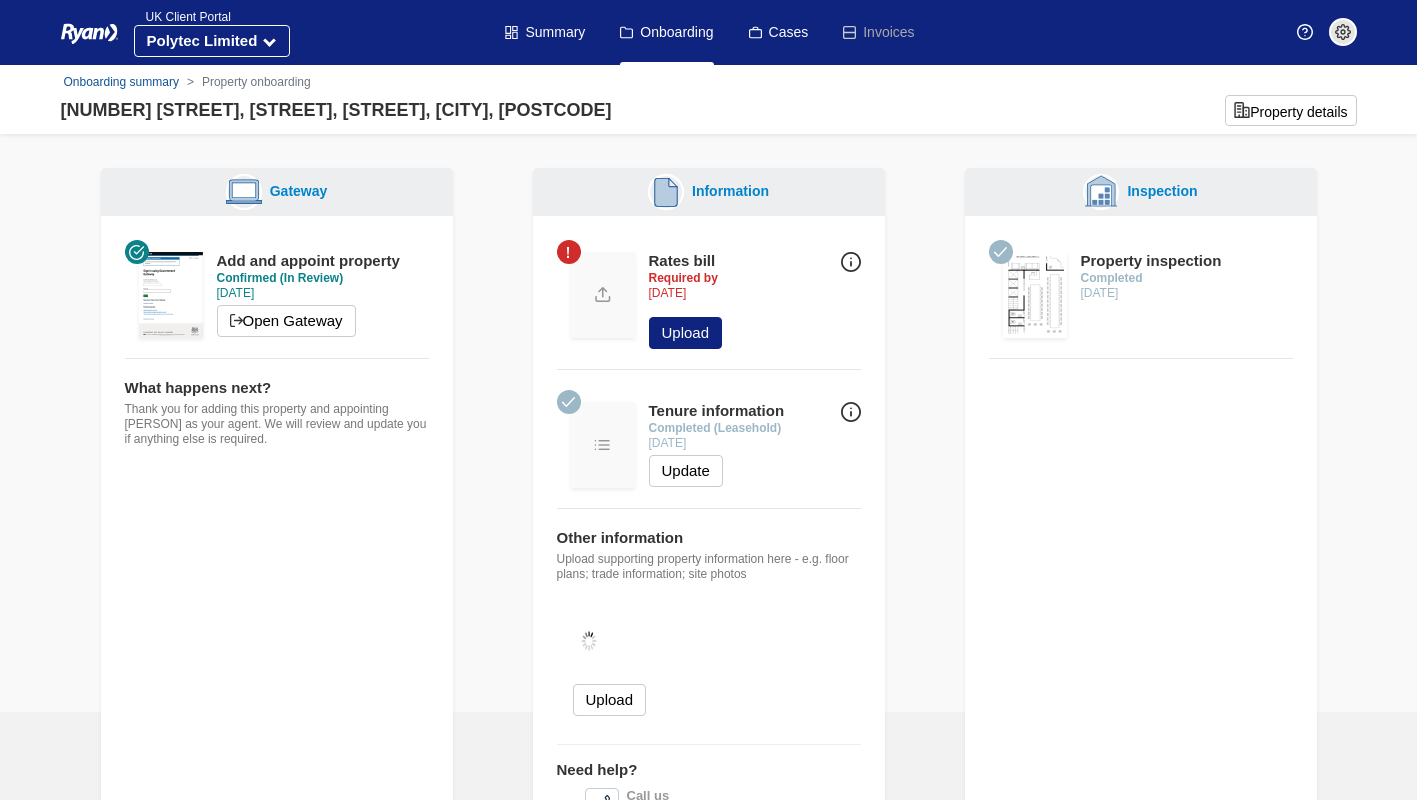 click on "Gateway
Add and appoint property
Confirmed (In Review)
08 Jul 2025
Open Gateway
What happens next?
Thank you for adding this property and appointing [PERSON] as your agent. We will review and update you if anything else is required." at bounding box center (277, 532) 